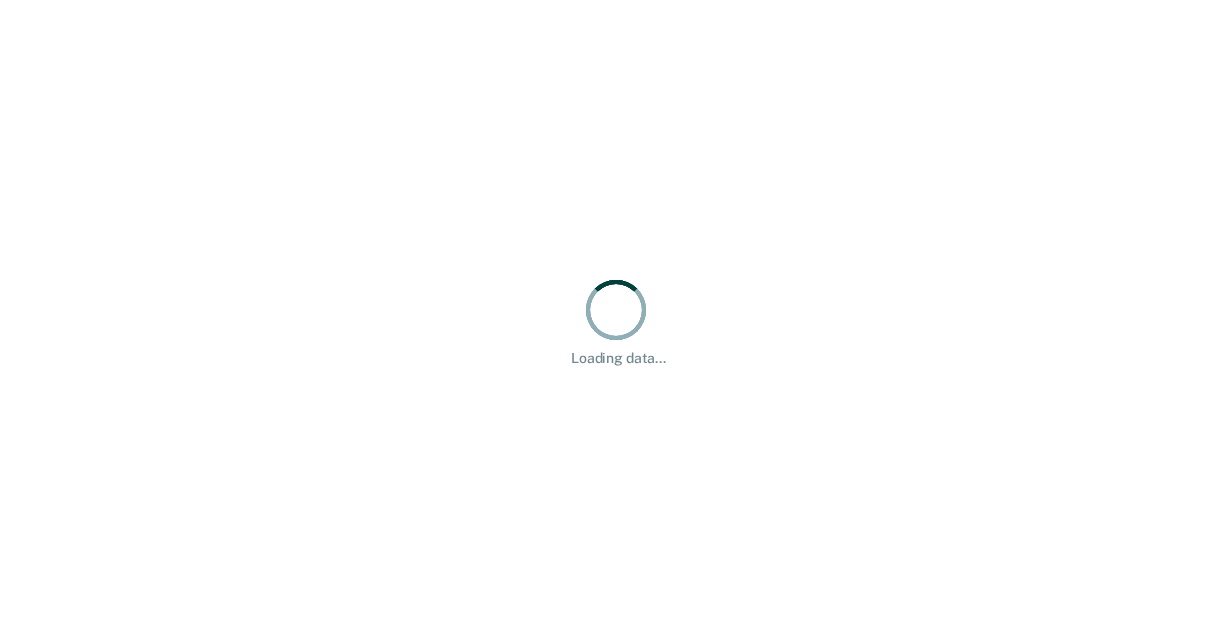 scroll, scrollTop: 0, scrollLeft: 0, axis: both 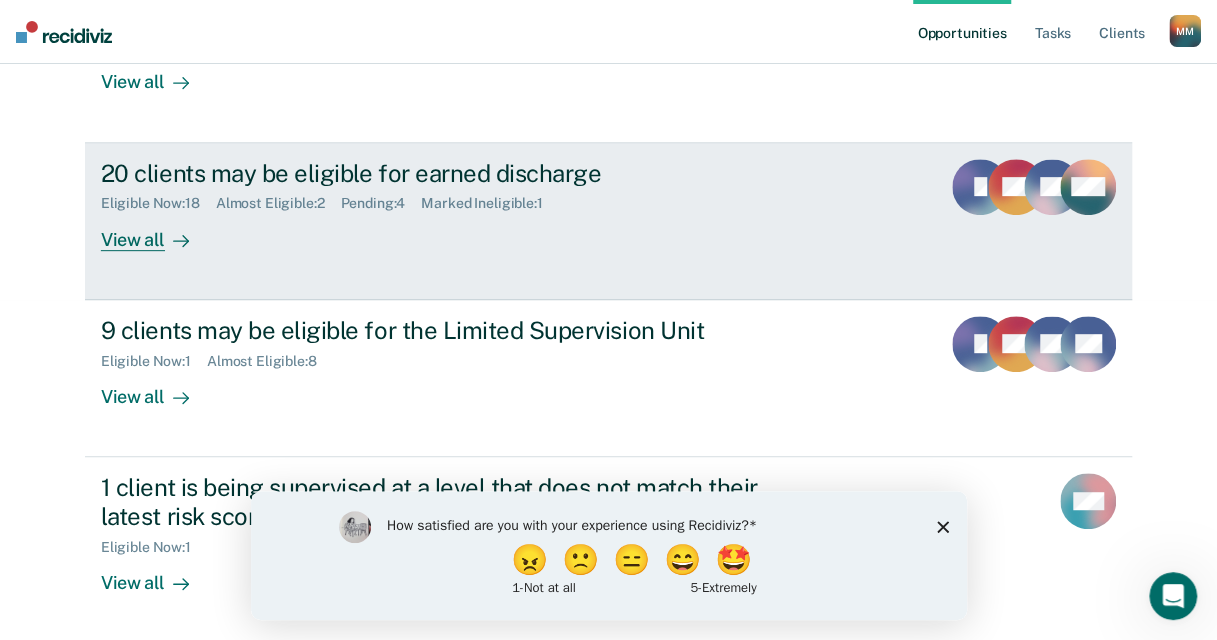 click on "20 clients may be eligible for earned discharge" at bounding box center (452, 173) 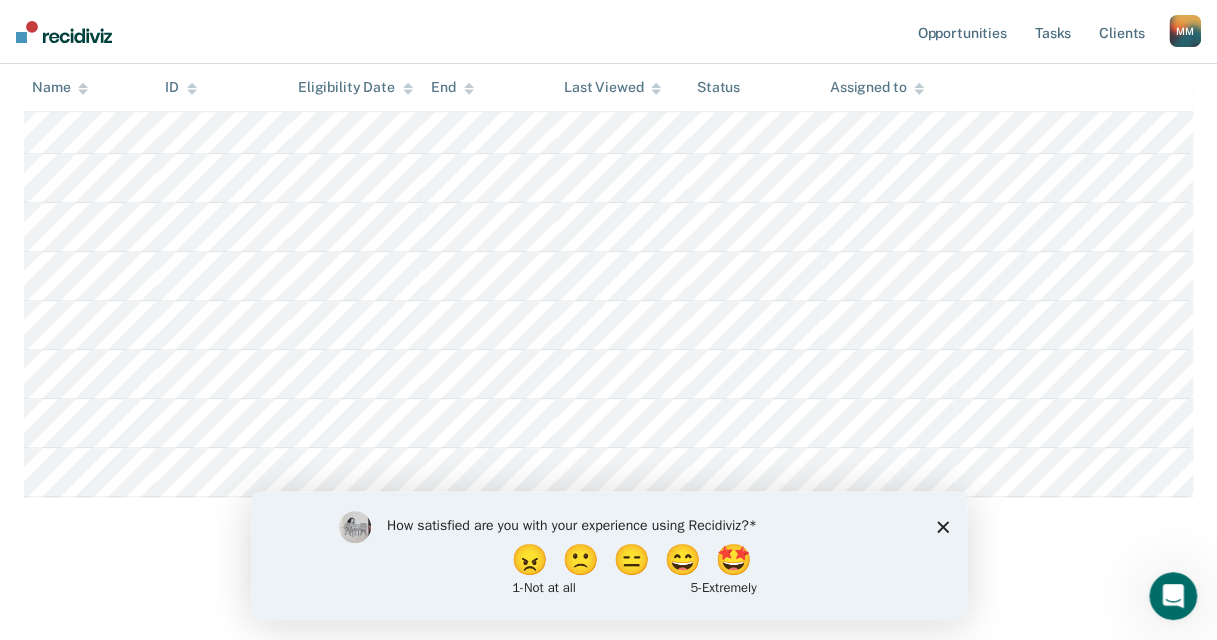 scroll, scrollTop: 626, scrollLeft: 0, axis: vertical 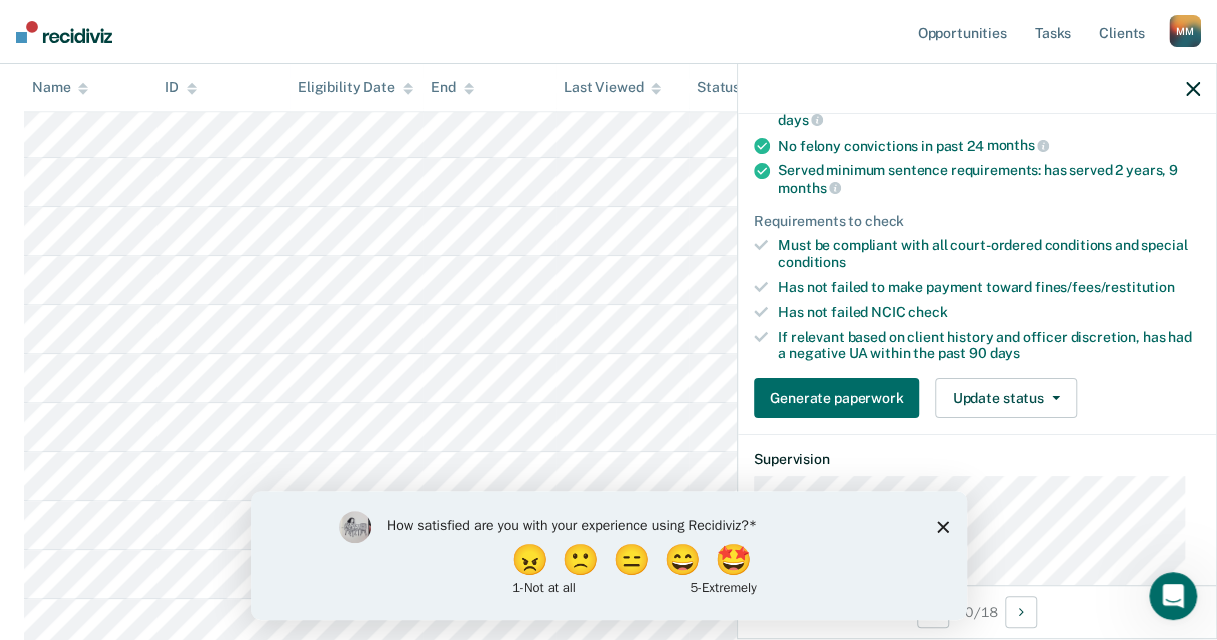 click at bounding box center (977, 89) 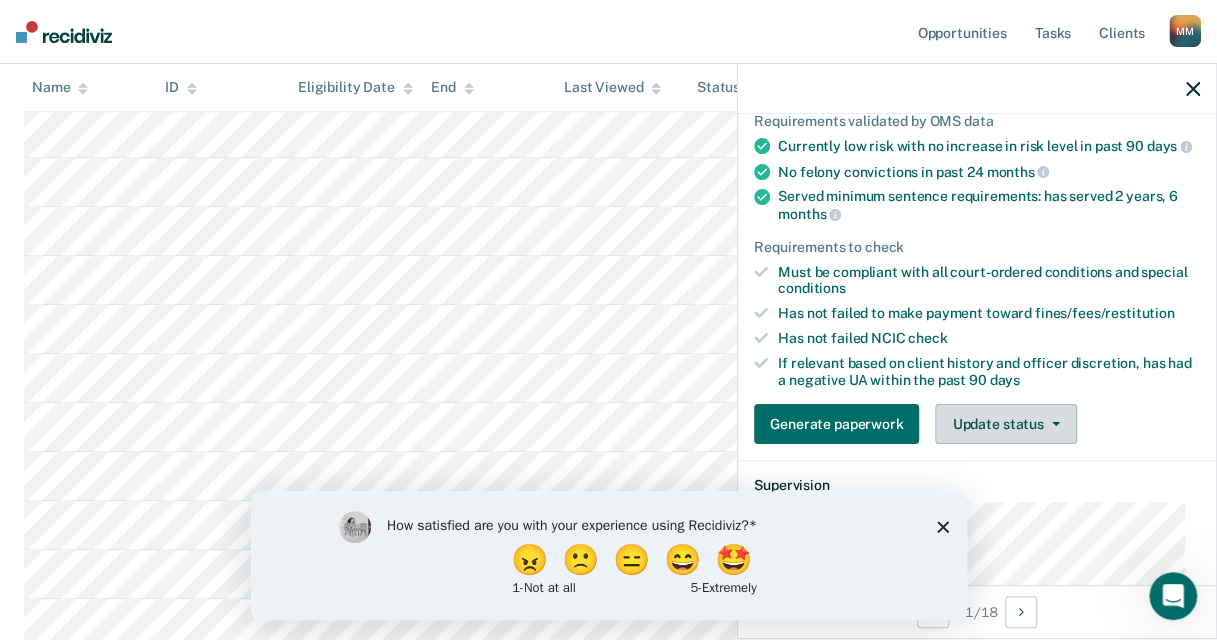 scroll, scrollTop: 200, scrollLeft: 0, axis: vertical 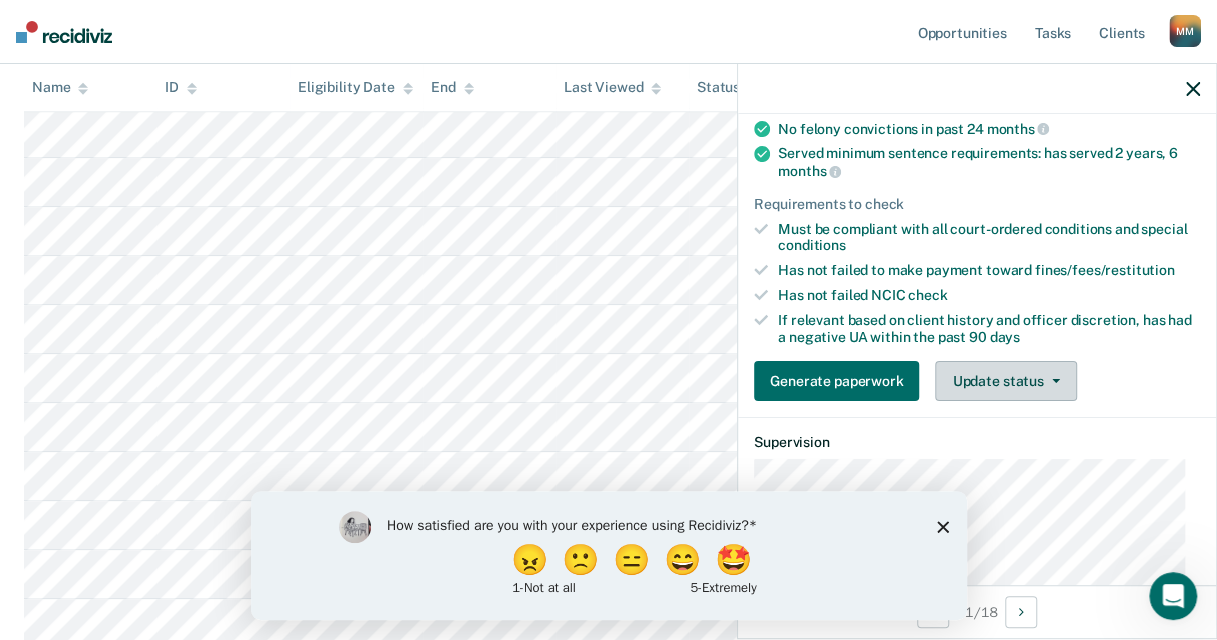 click on "Update status" at bounding box center (1005, 381) 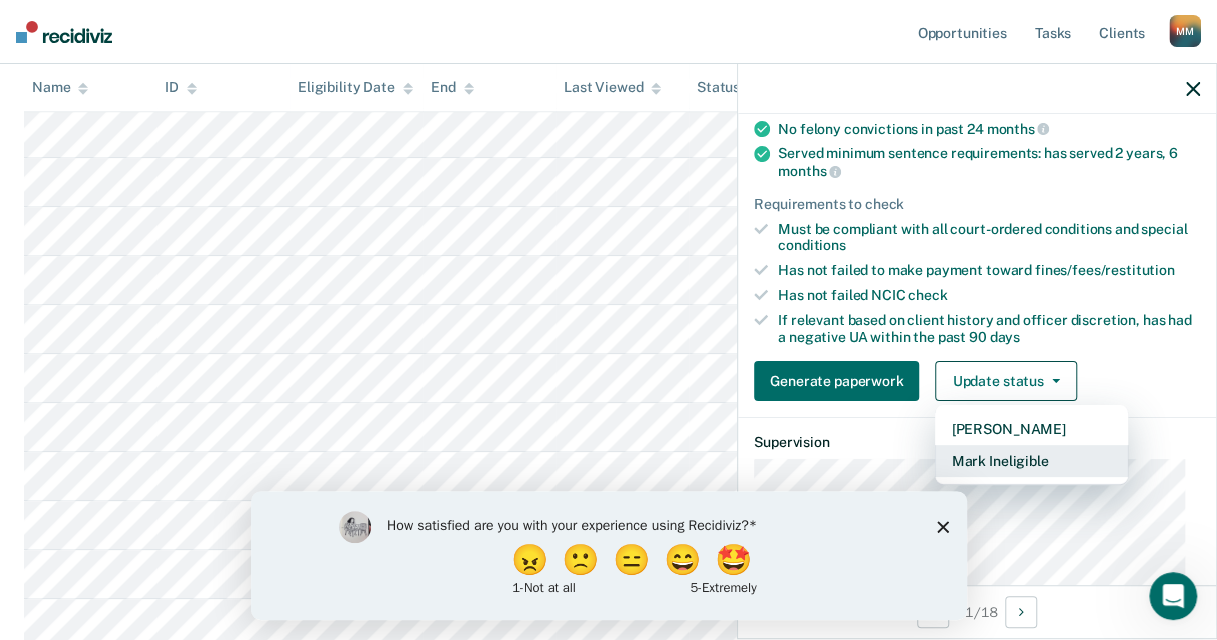 click on "Mark Ineligible" at bounding box center (1031, 461) 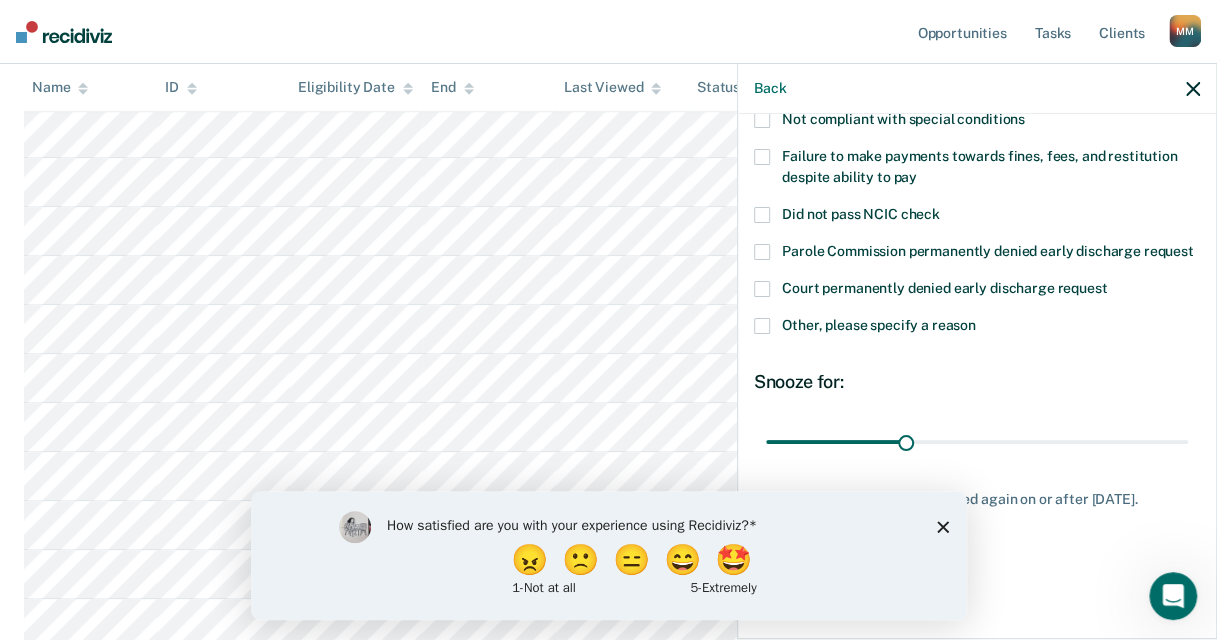 scroll, scrollTop: 172, scrollLeft: 0, axis: vertical 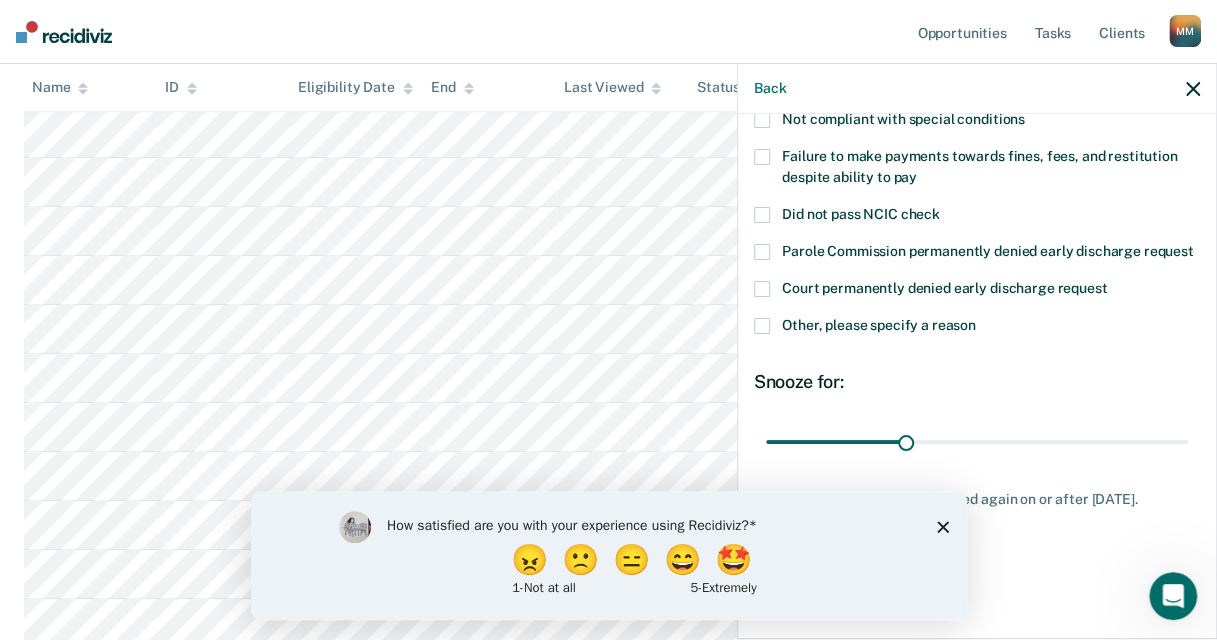 drag, startPoint x: 943, startPoint y: 520, endPoint x: 1193, endPoint y: 1008, distance: 548.3101 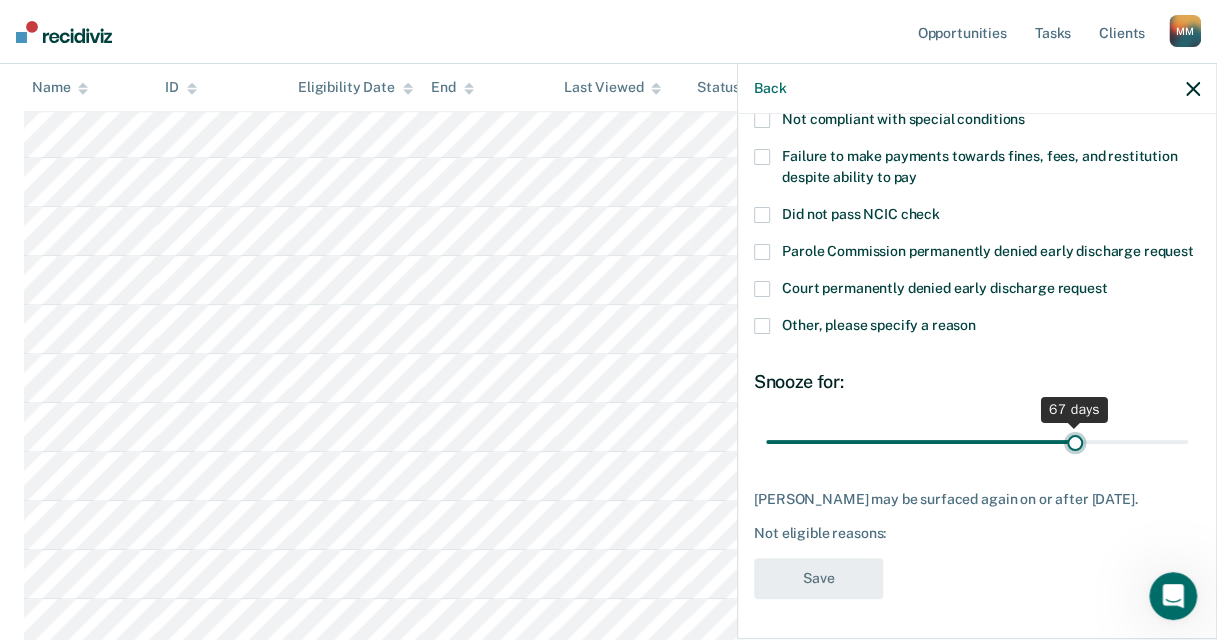 click at bounding box center (977, 441) 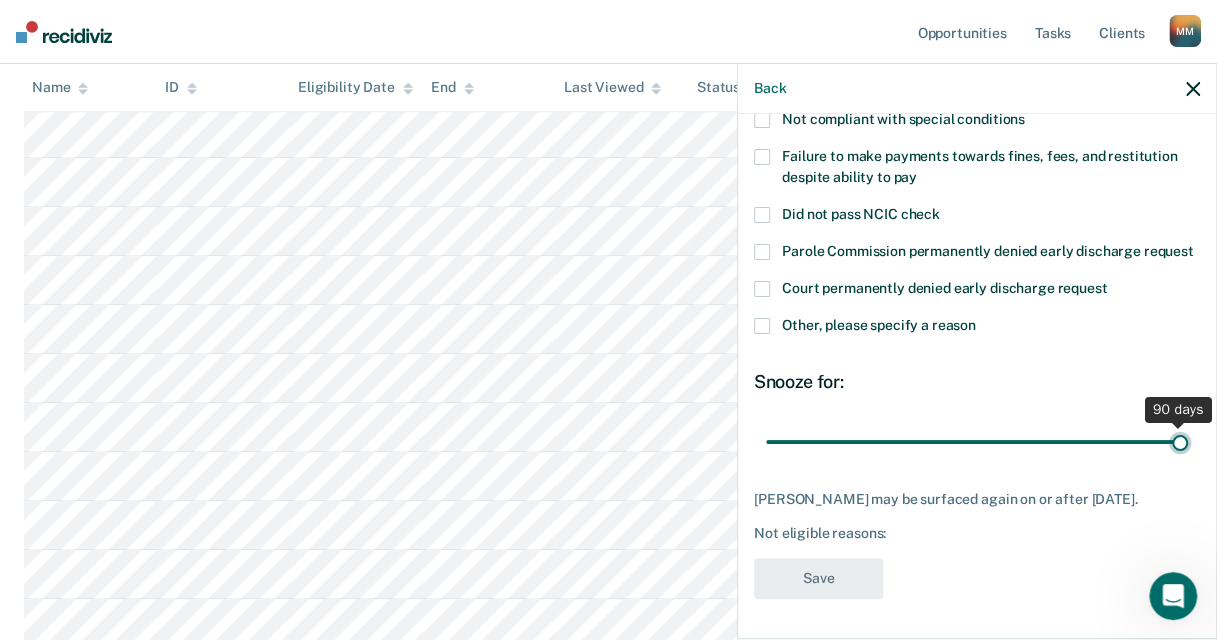 type on "90" 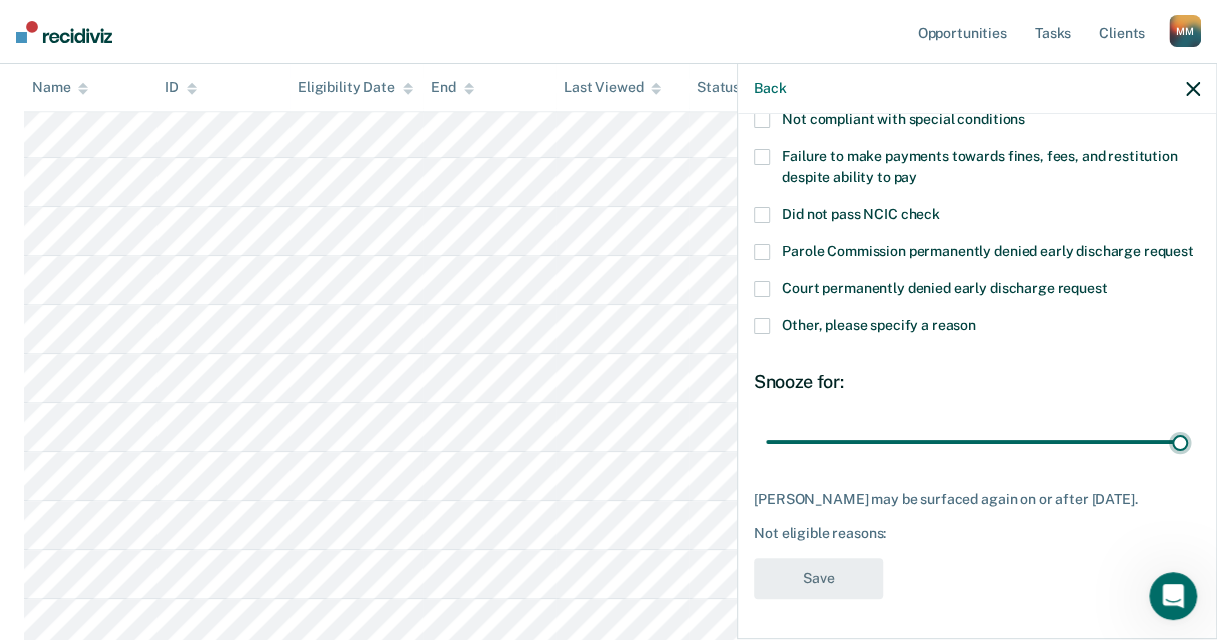 scroll, scrollTop: 0, scrollLeft: 0, axis: both 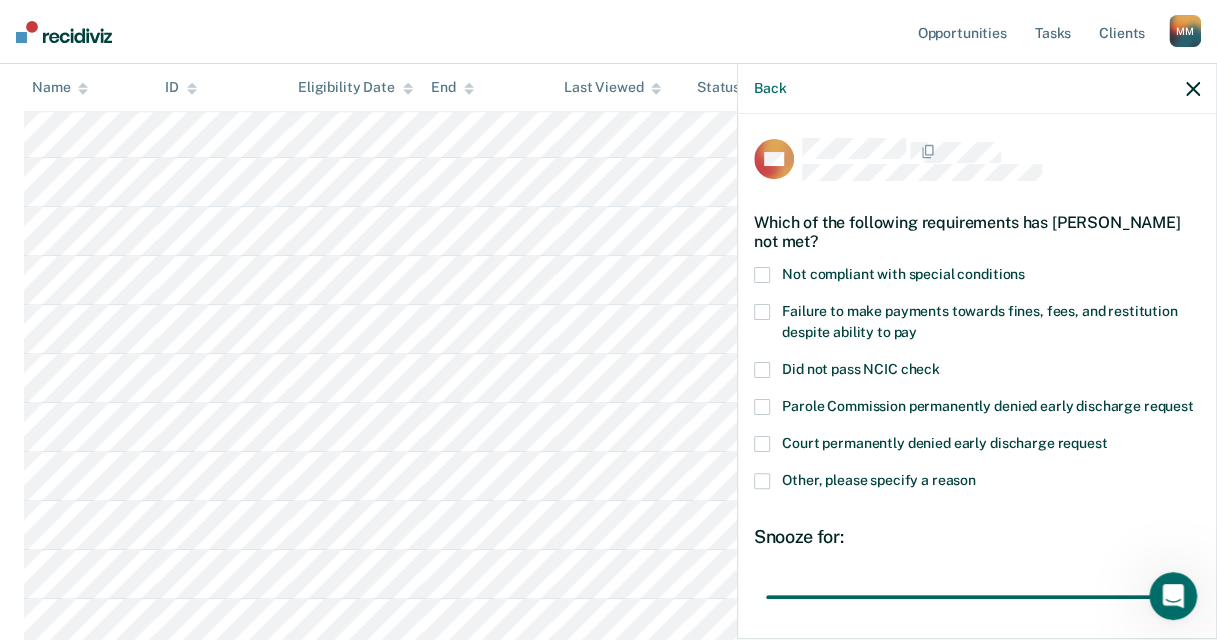 click on "Not compliant with special conditions" at bounding box center (977, 277) 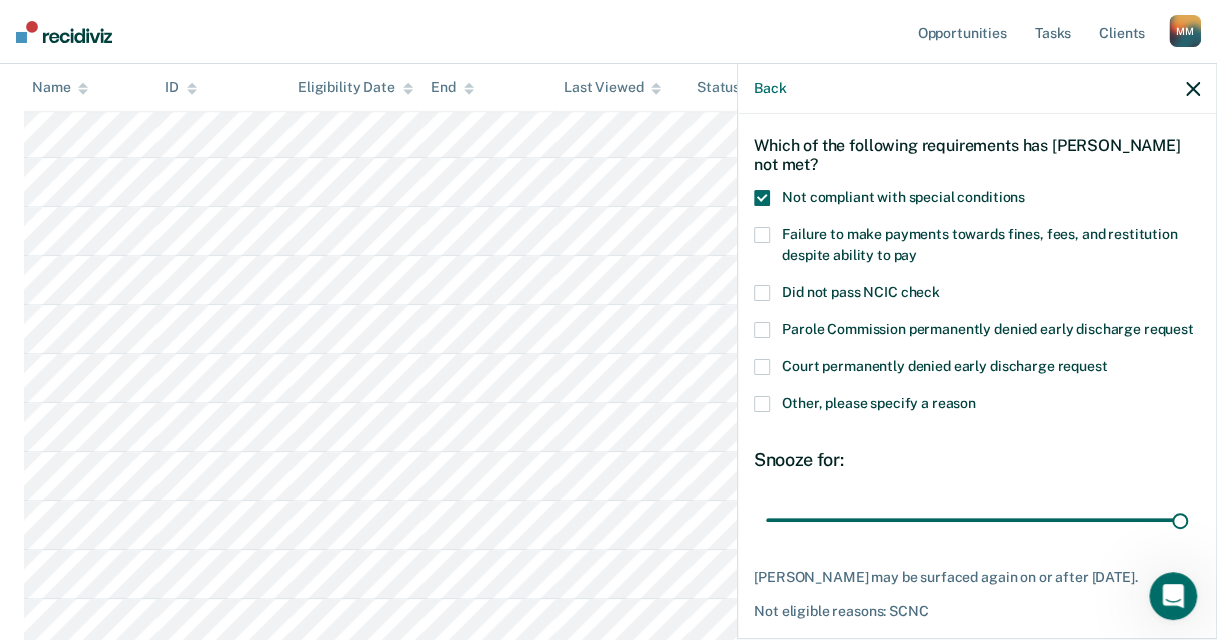 scroll, scrollTop: 172, scrollLeft: 0, axis: vertical 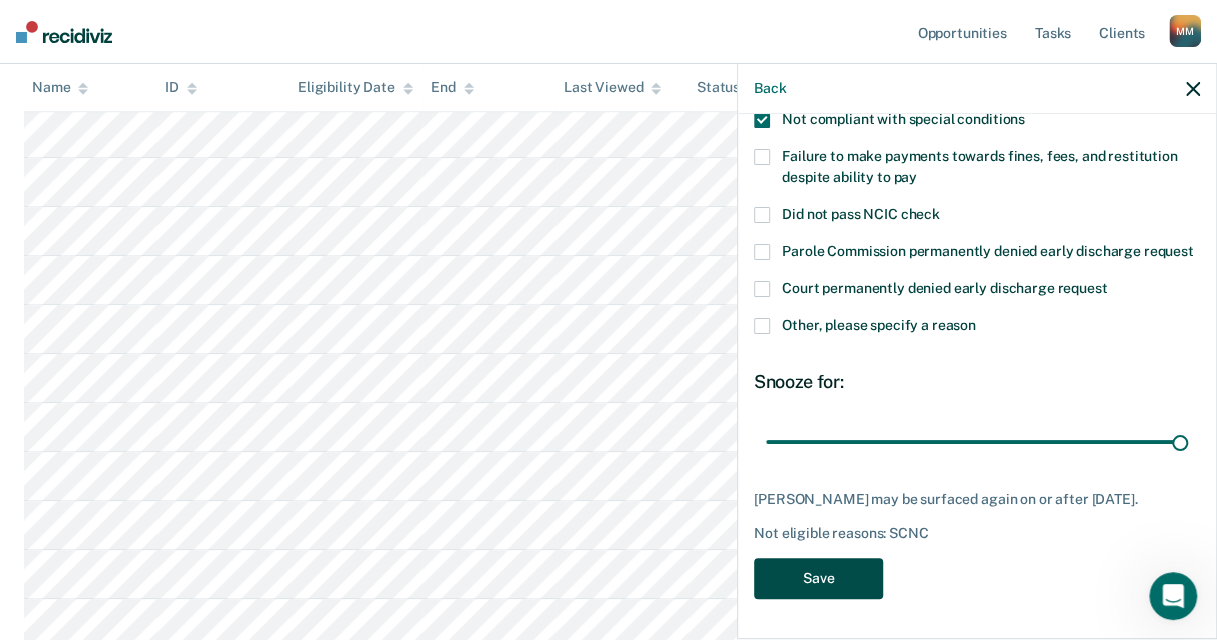click on "Save" at bounding box center (818, 578) 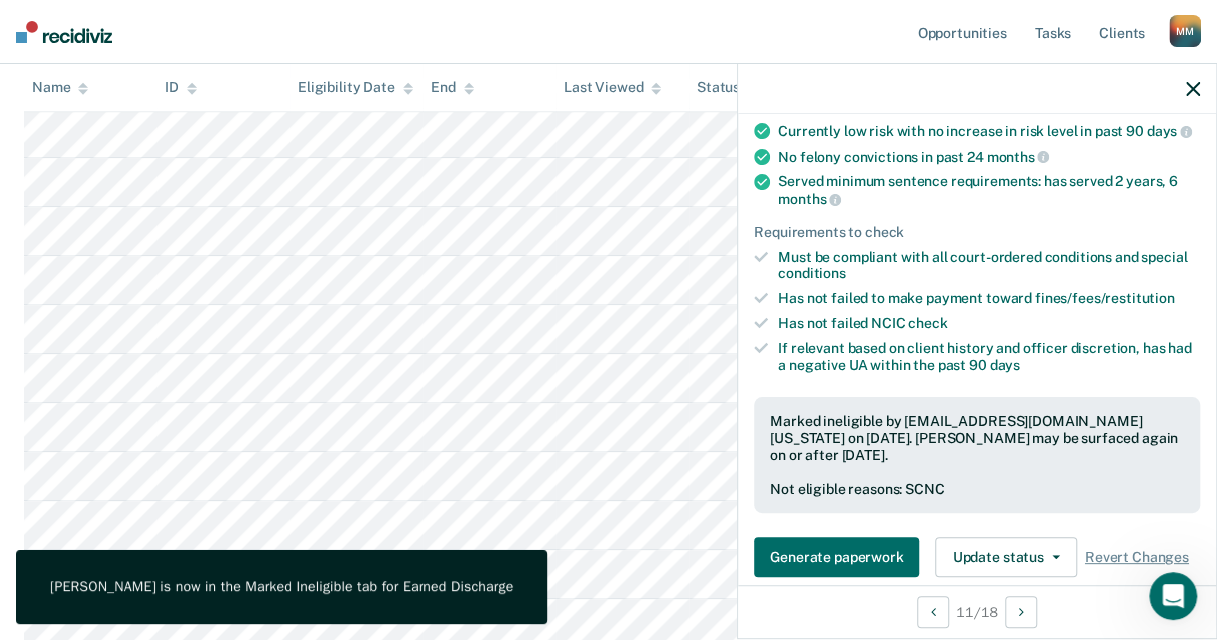 click 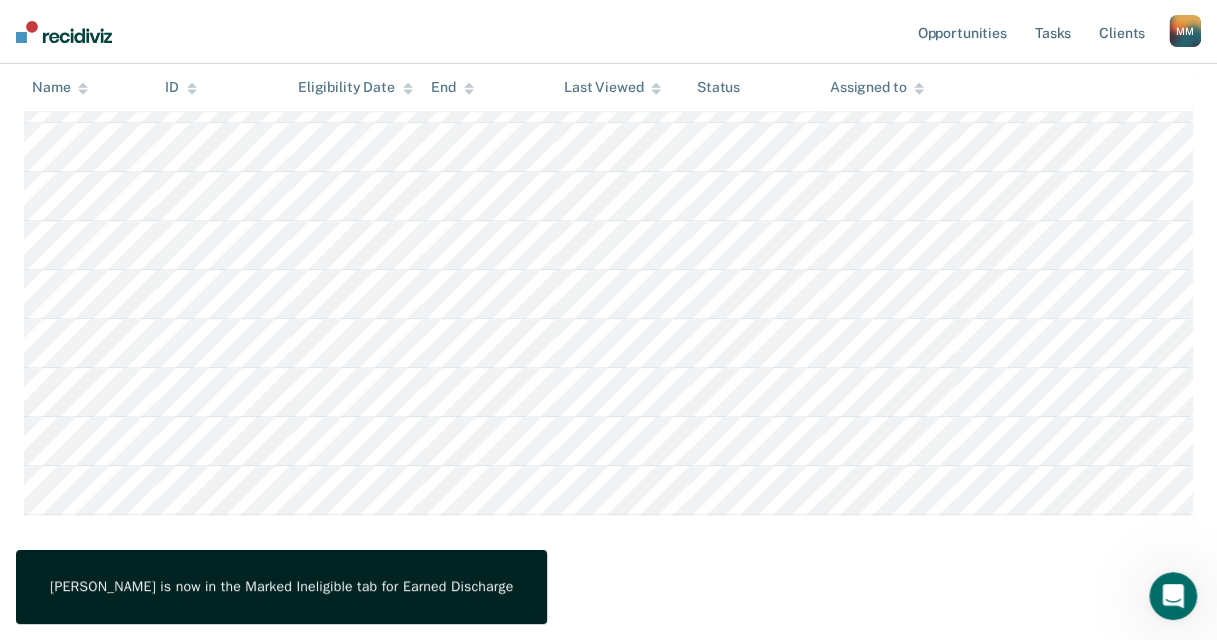 scroll, scrollTop: 777, scrollLeft: 0, axis: vertical 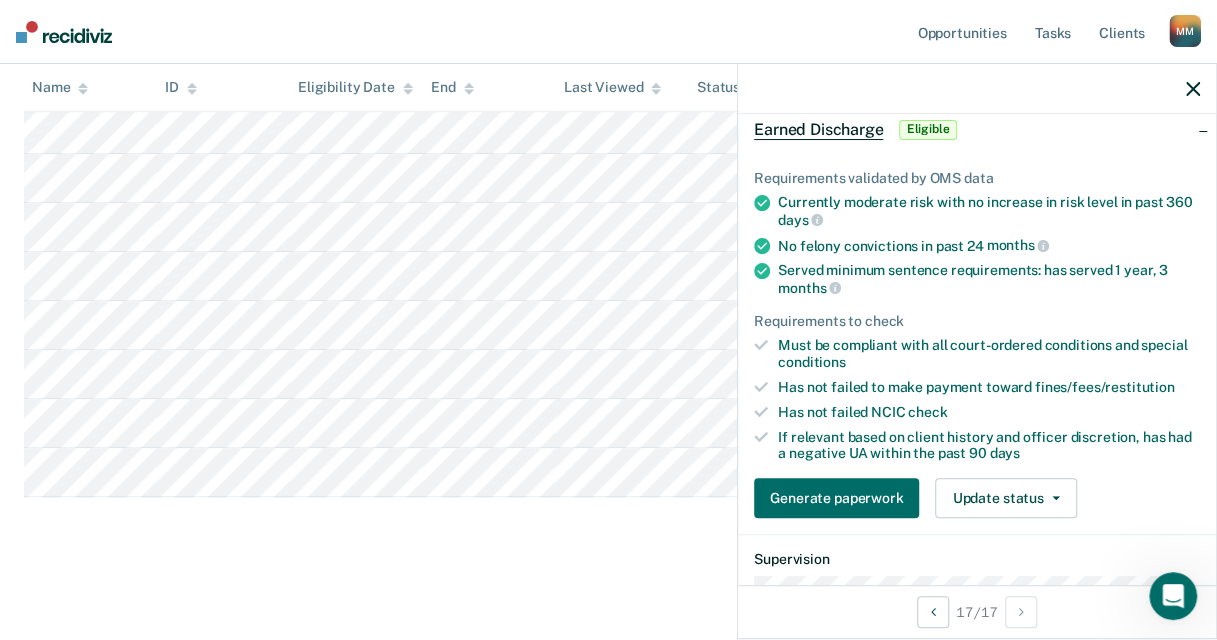 click 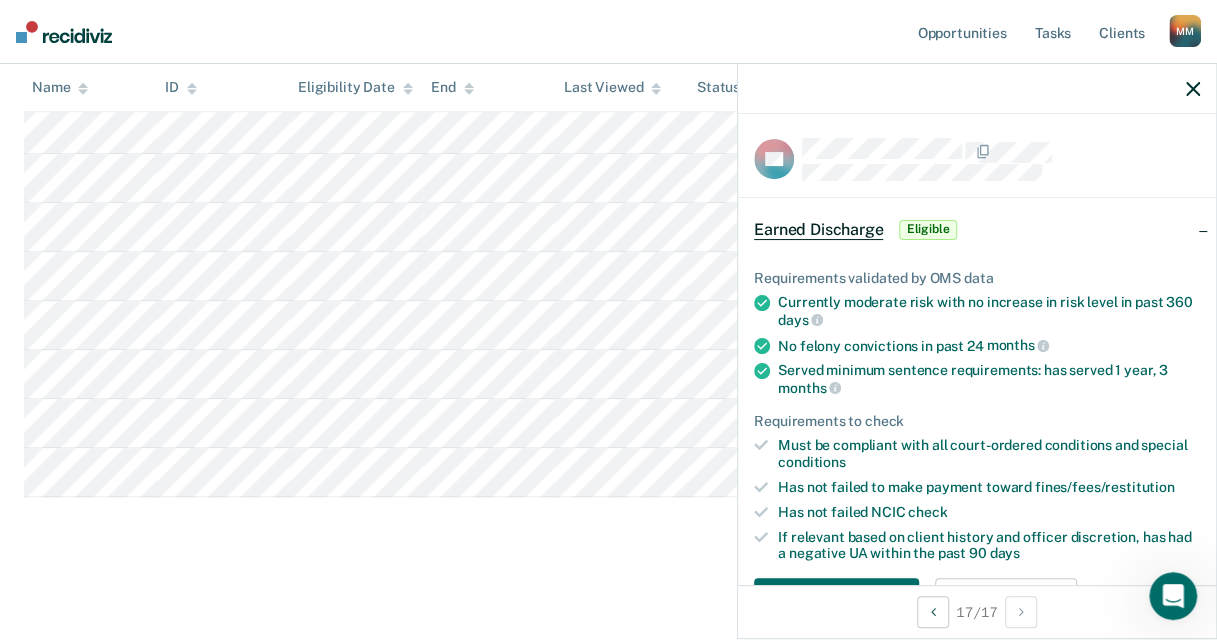 click 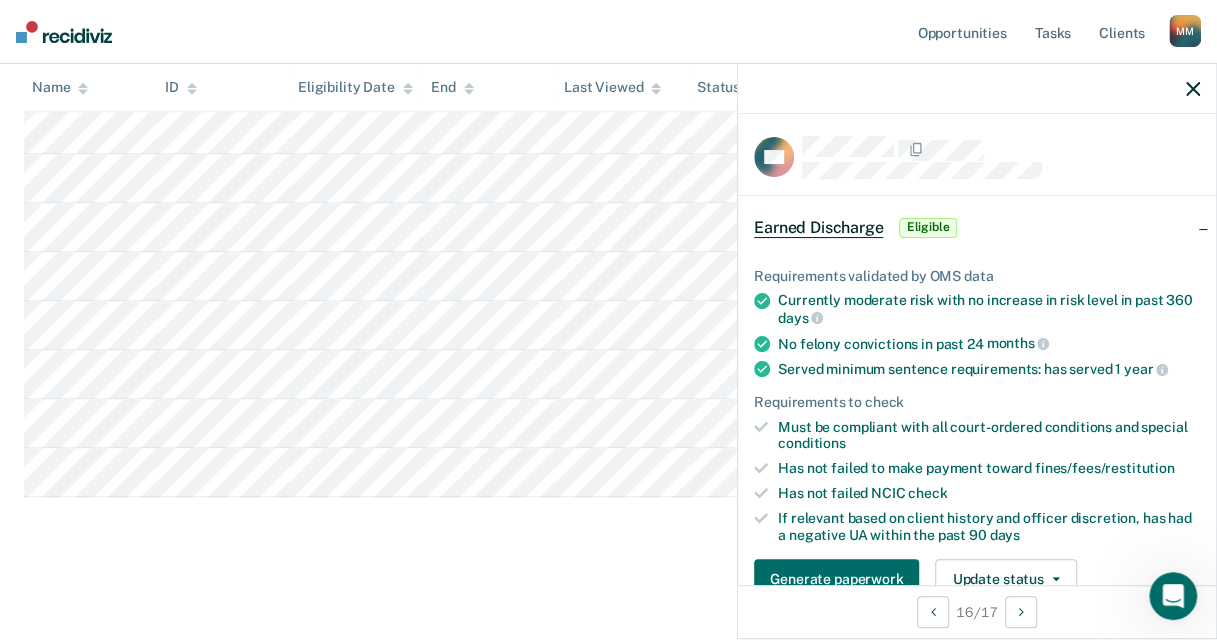 scroll, scrollTop: 0, scrollLeft: 0, axis: both 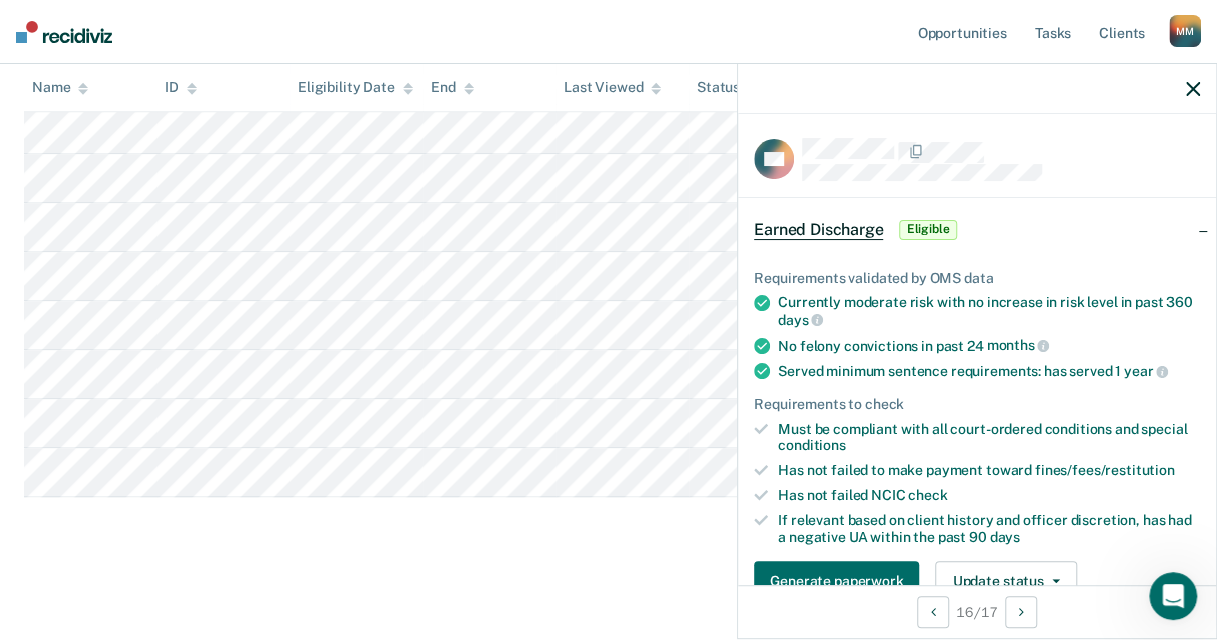 click 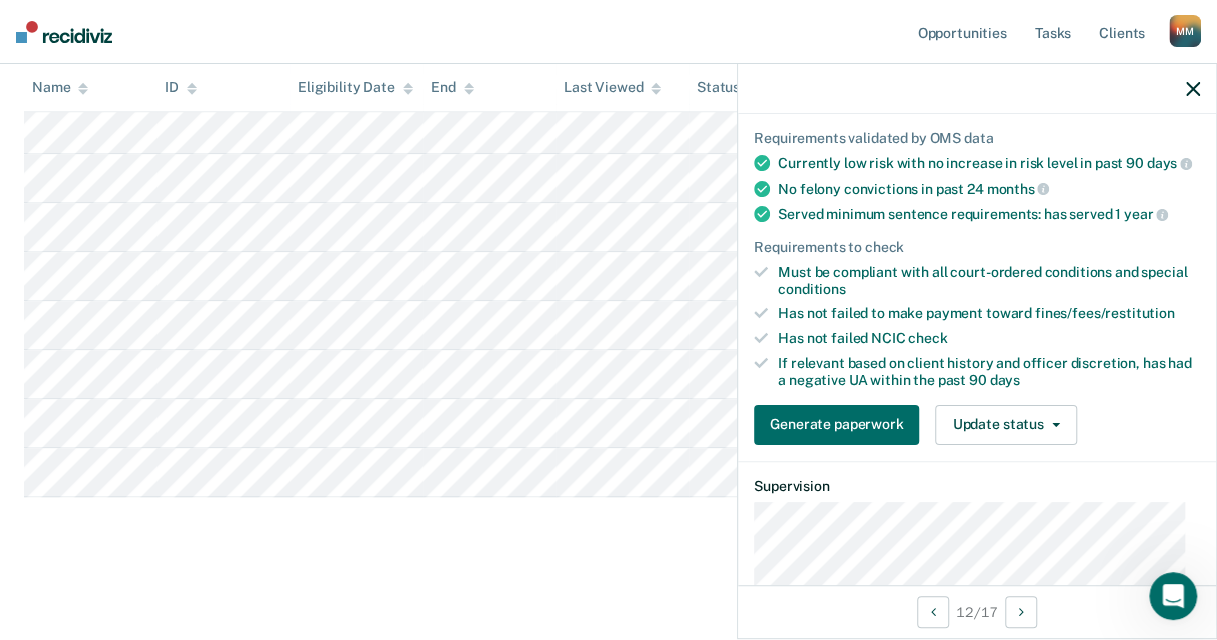 scroll, scrollTop: 200, scrollLeft: 0, axis: vertical 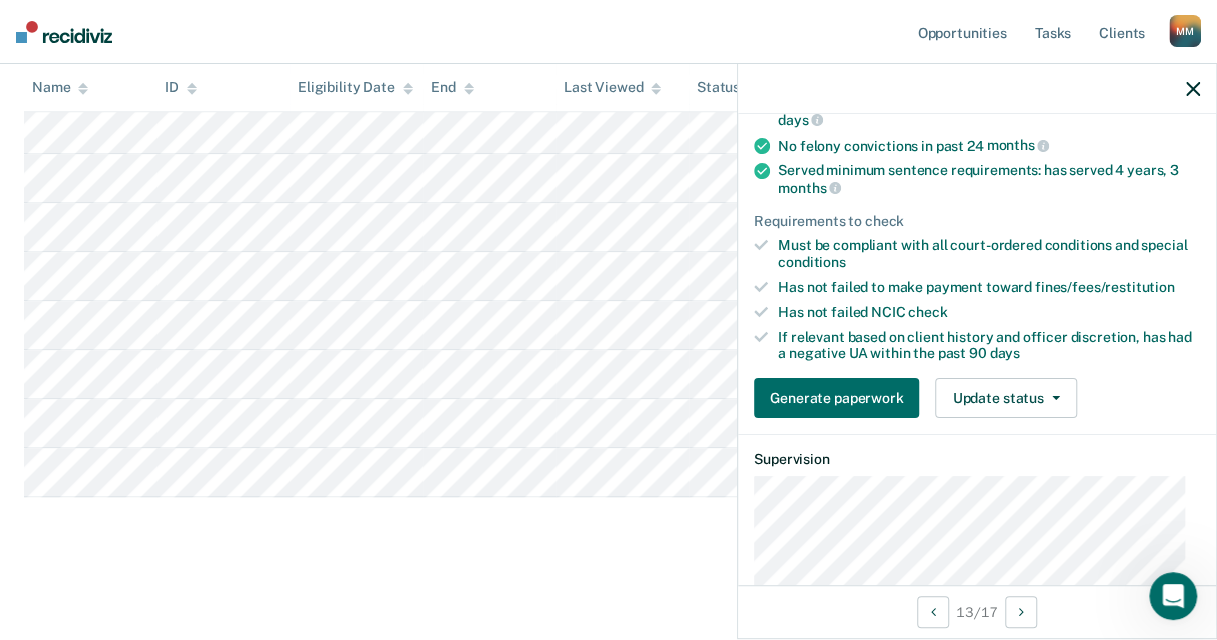 click 